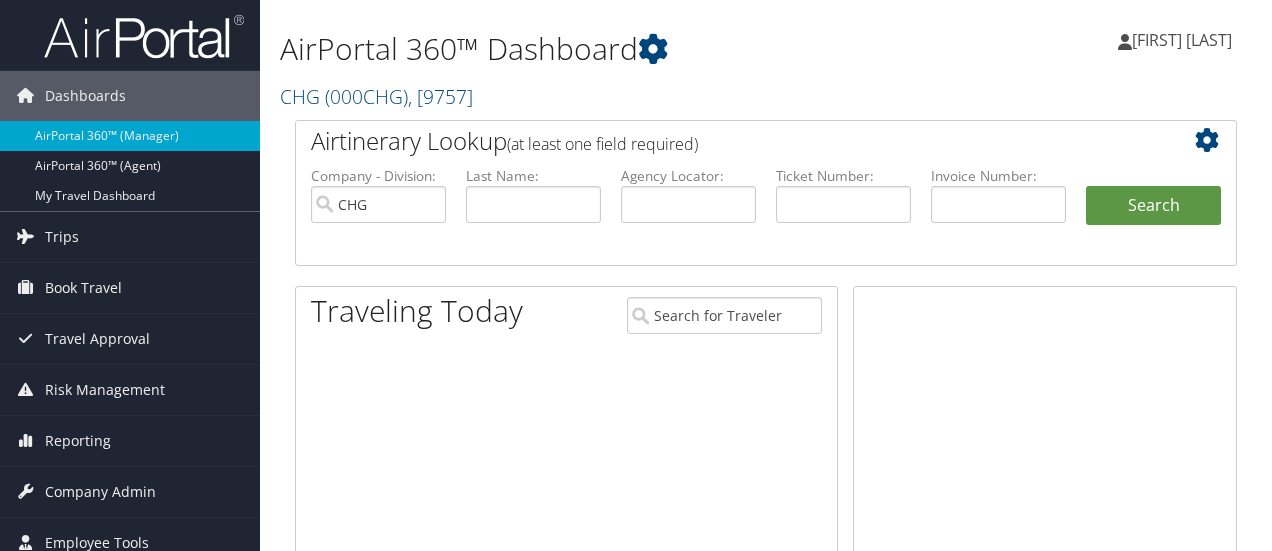 scroll, scrollTop: 0, scrollLeft: 0, axis: both 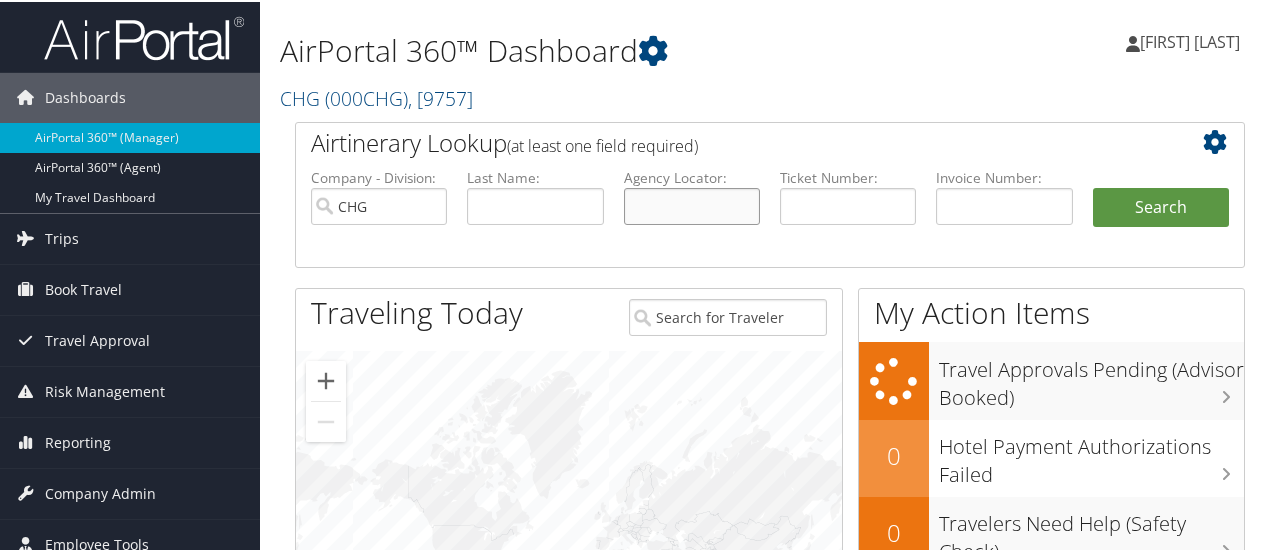 click at bounding box center [692, 204] 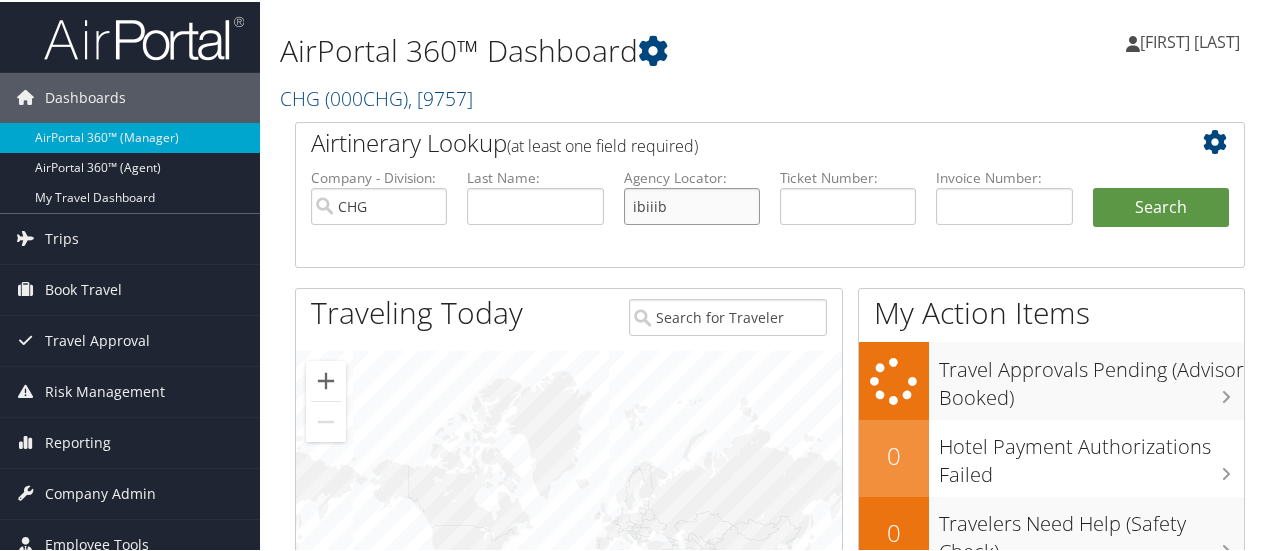 type on "ibiiib" 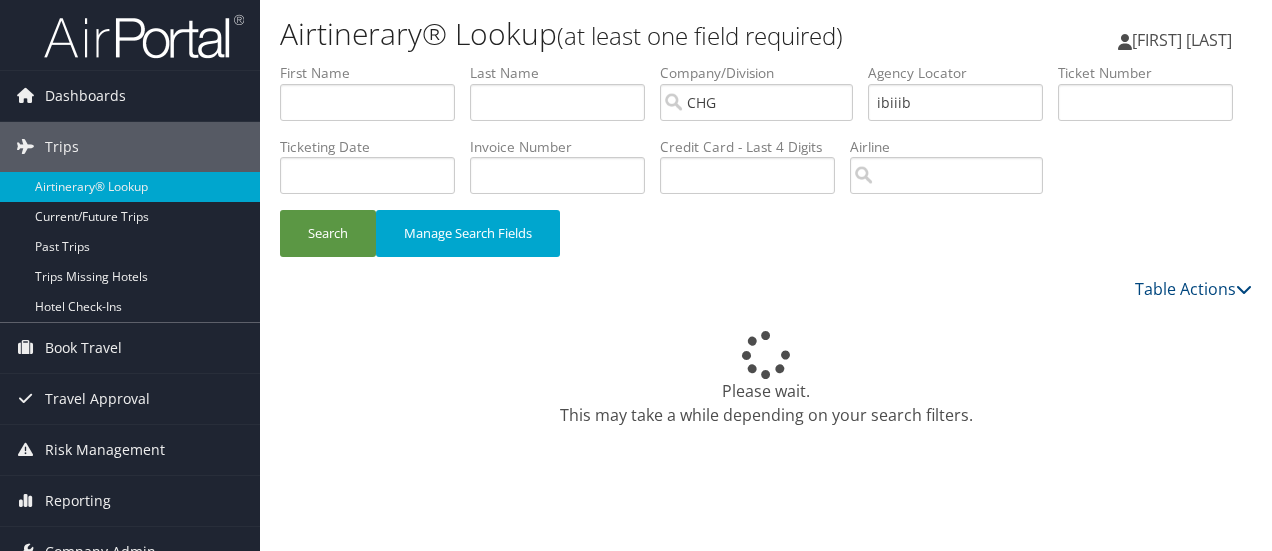 scroll, scrollTop: 0, scrollLeft: 0, axis: both 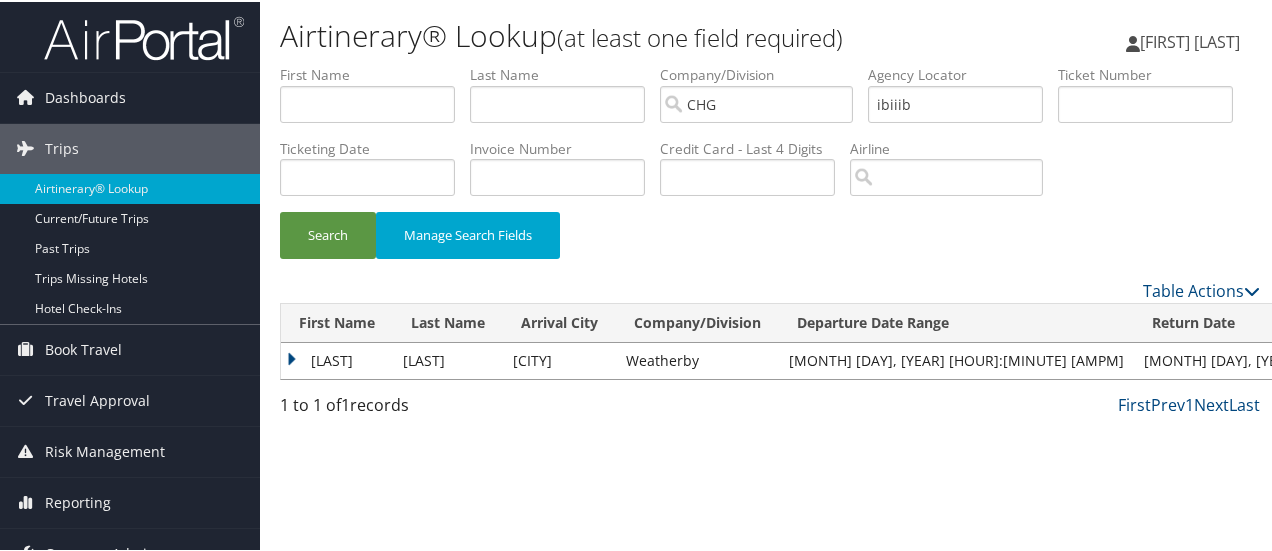 click on "Anand" at bounding box center (337, 359) 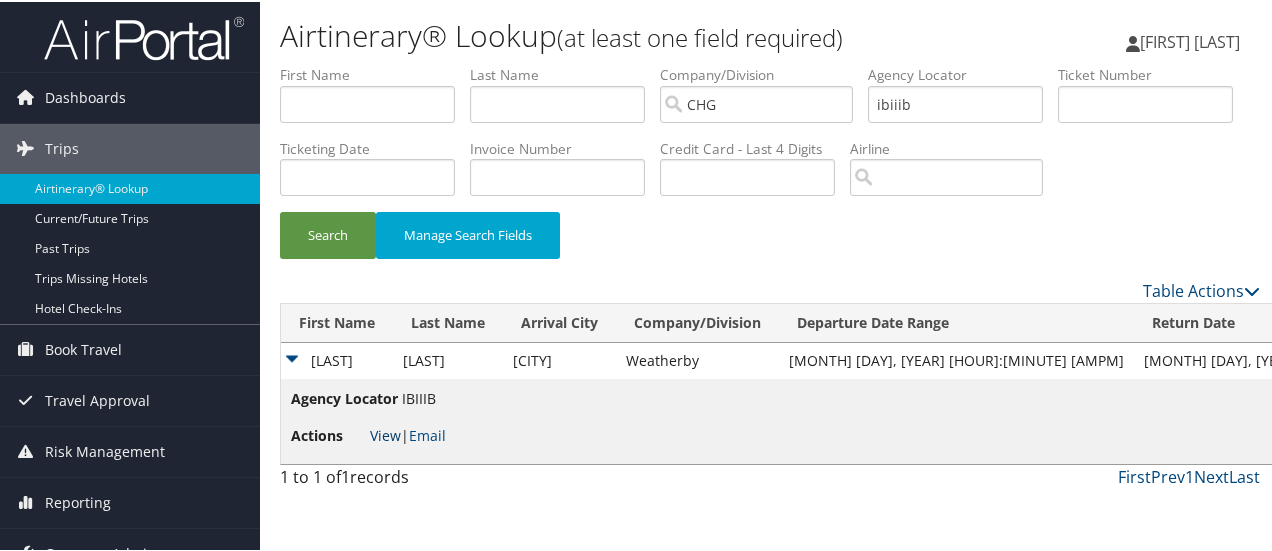 click on "View" at bounding box center (385, 433) 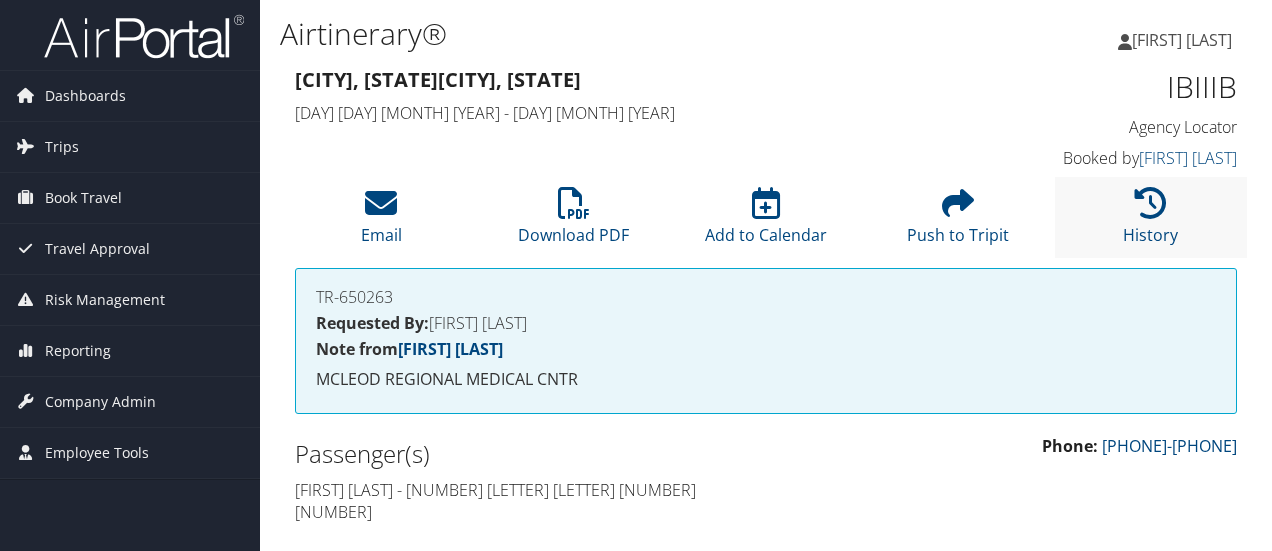 scroll, scrollTop: 0, scrollLeft: 0, axis: both 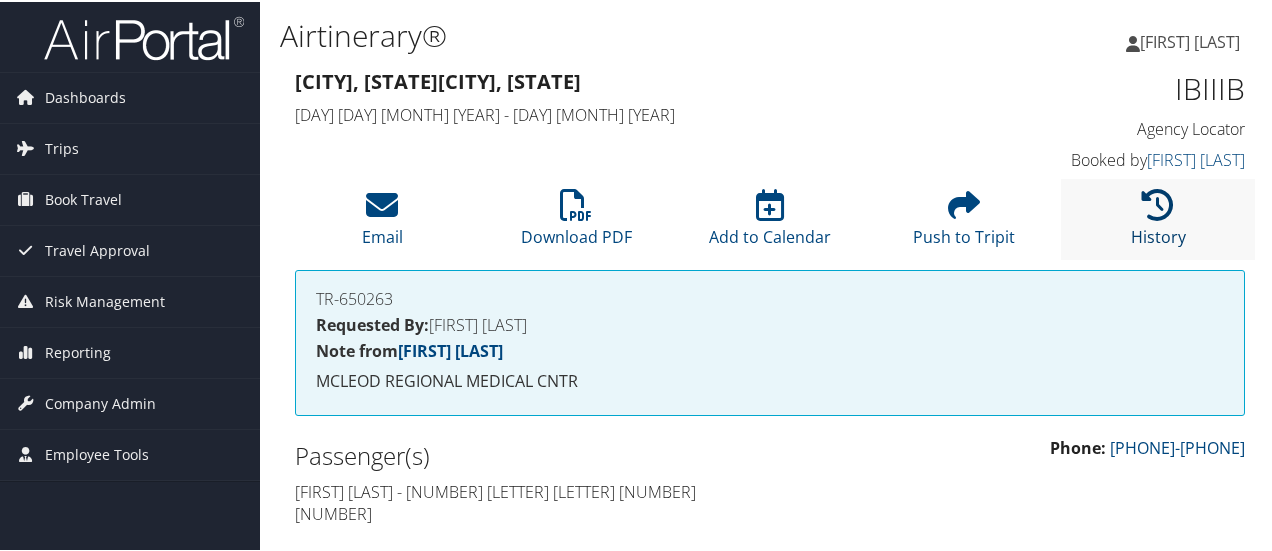 click at bounding box center (1158, 203) 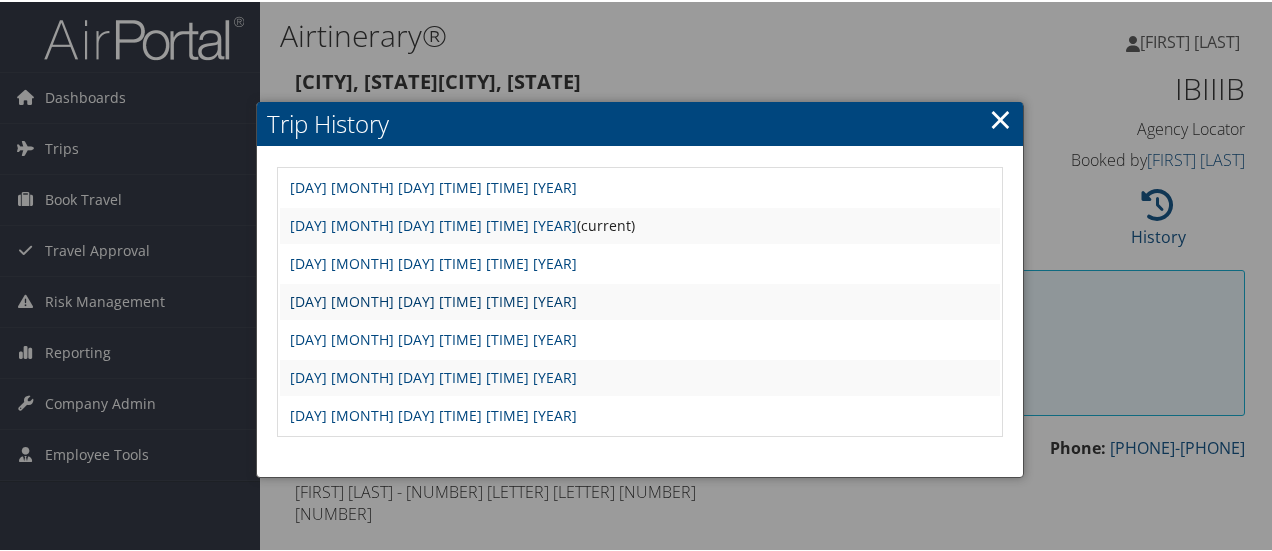 click on "[DAY] [MONTH] [DAY] [TIME] [TIME] [YEAR]" at bounding box center [433, 299] 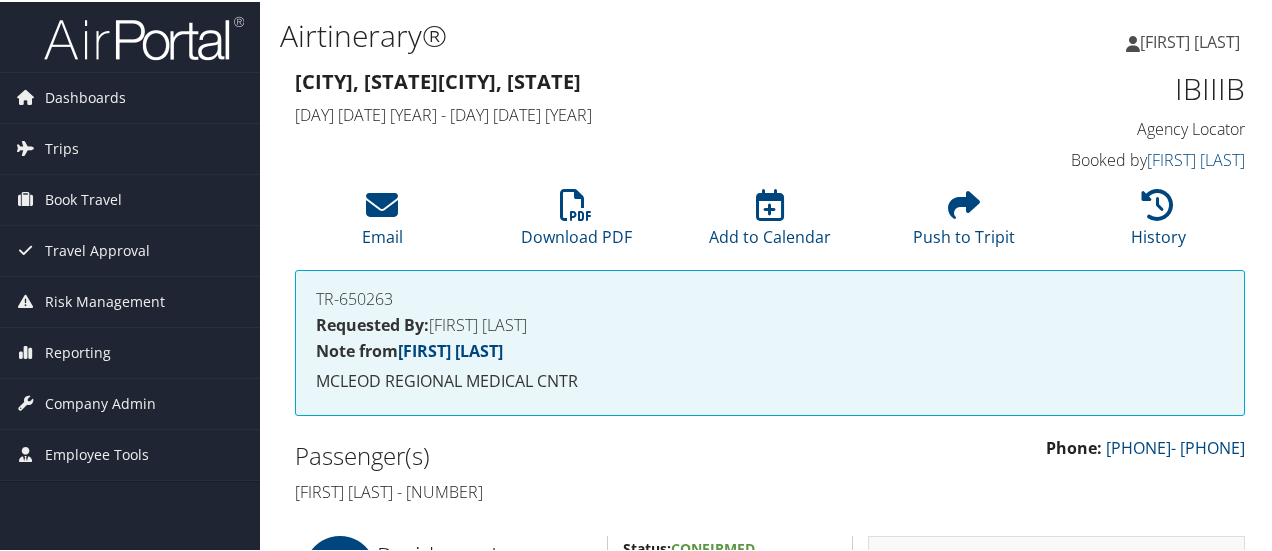 scroll, scrollTop: 0, scrollLeft: 0, axis: both 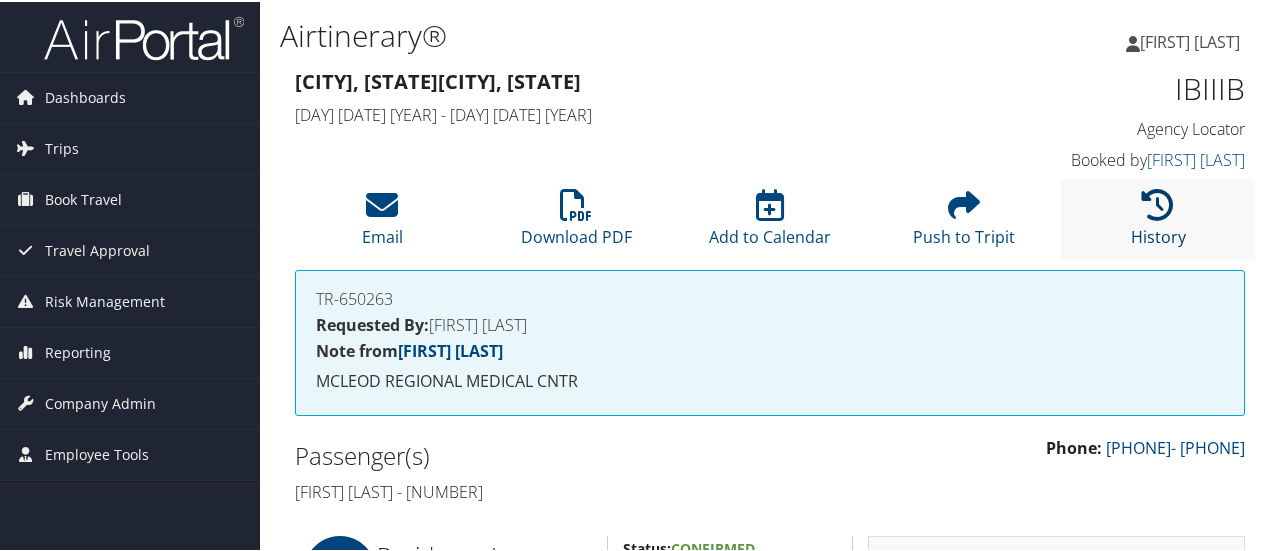 click on "History" at bounding box center [1158, 222] 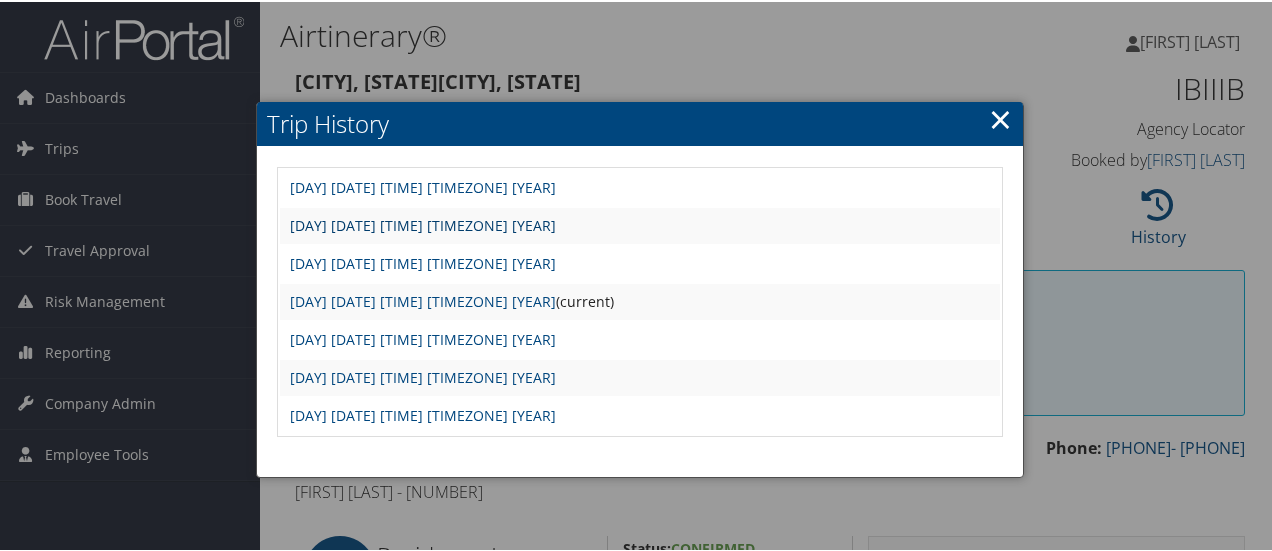 click on "[DAY] [MONTH] [DAY] [TIME] [TIME] [YEAR]" at bounding box center [423, 223] 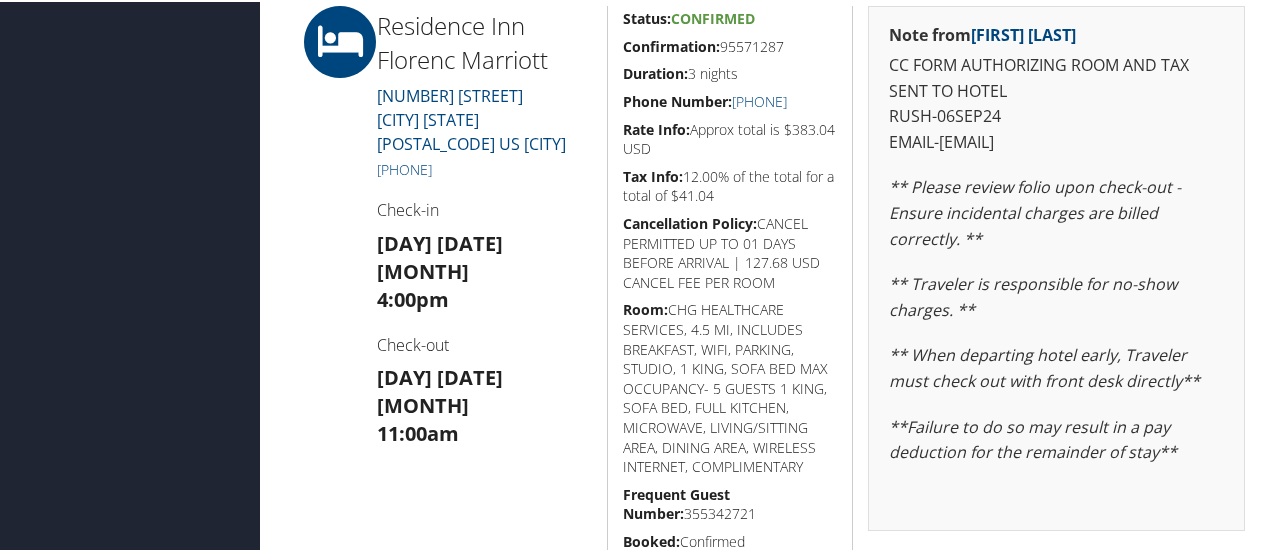 scroll, scrollTop: 482, scrollLeft: 0, axis: vertical 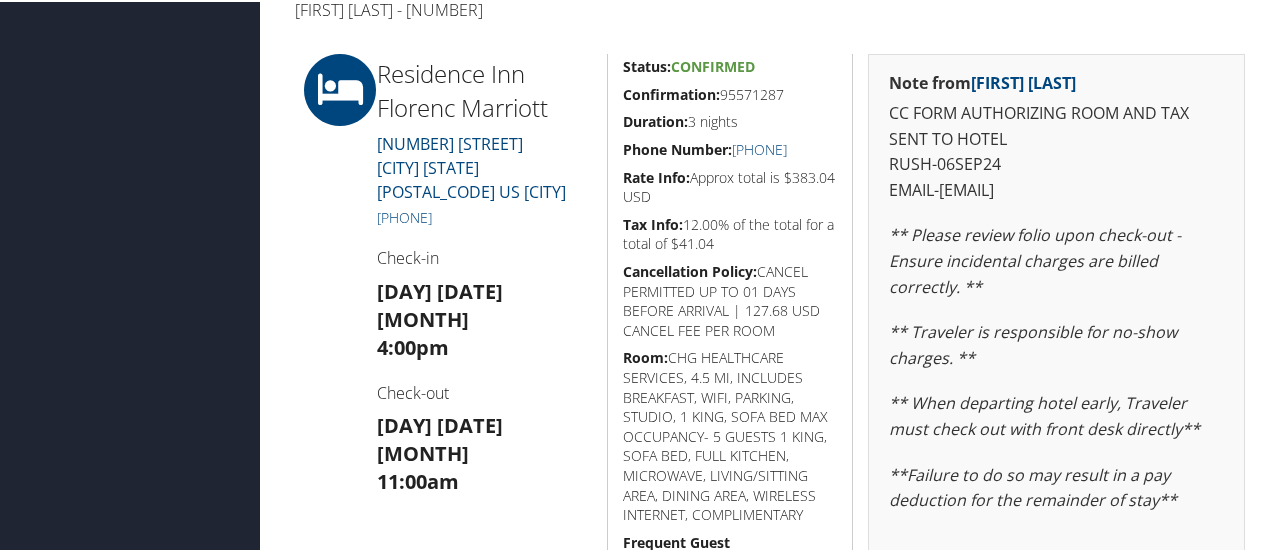 drag, startPoint x: 937, startPoint y: 186, endPoint x: 1192, endPoint y: 183, distance: 255.01764 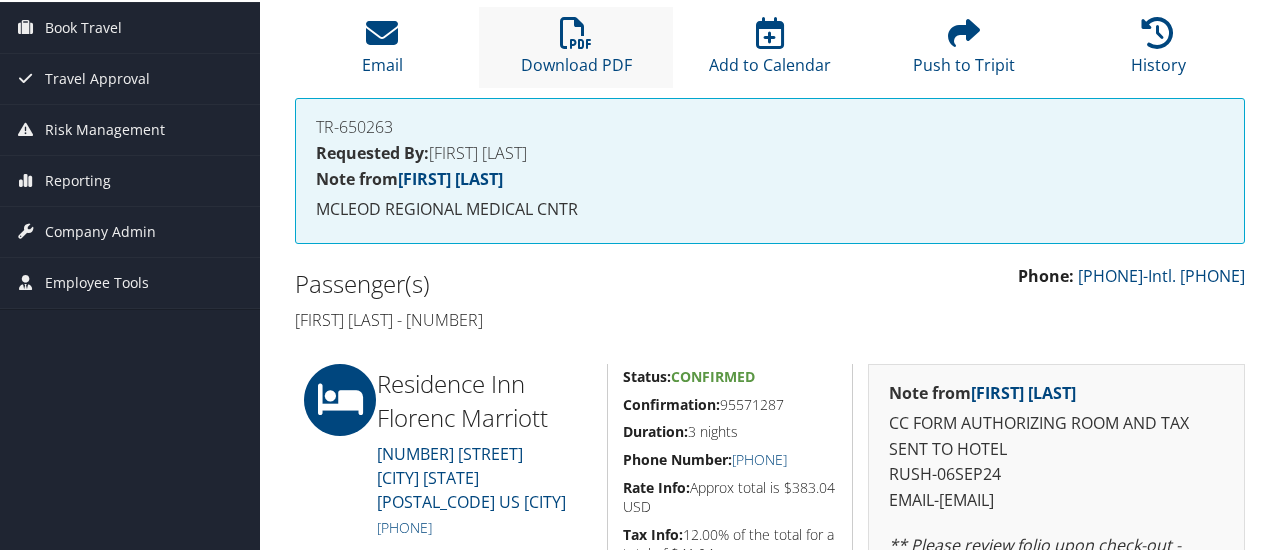 scroll, scrollTop: 200, scrollLeft: 0, axis: vertical 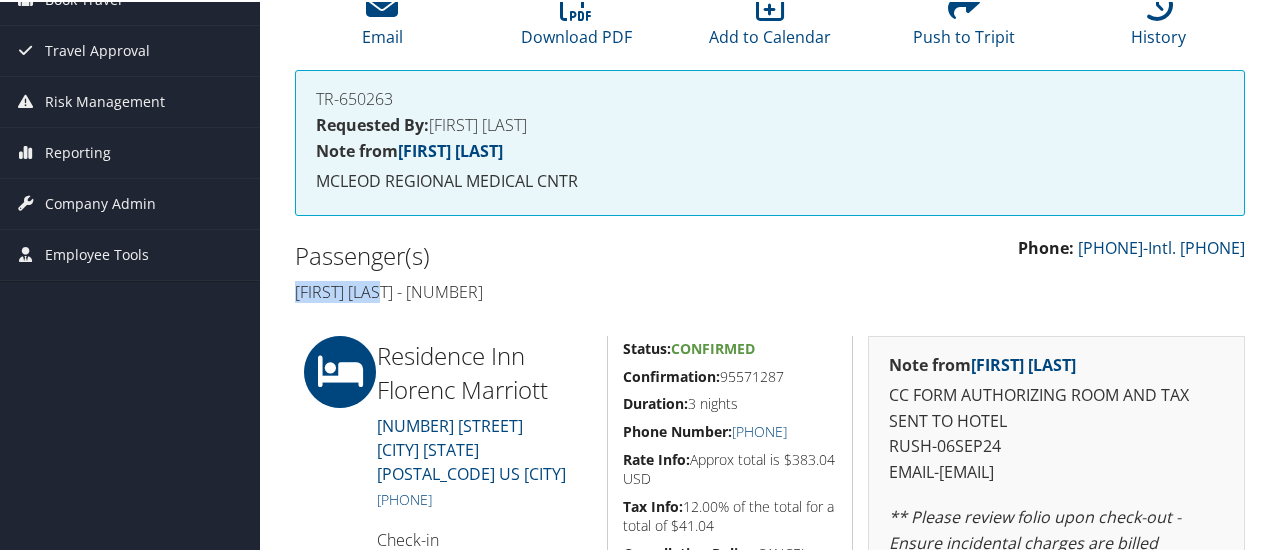 drag, startPoint x: 291, startPoint y: 288, endPoint x: 409, endPoint y: 282, distance: 118.15244 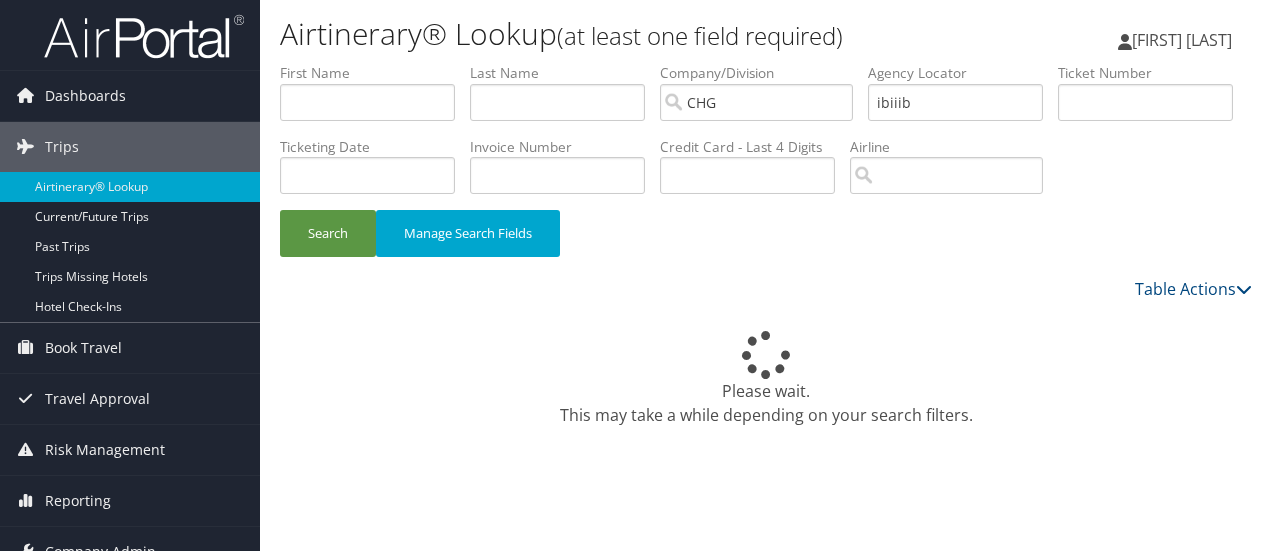 scroll, scrollTop: 0, scrollLeft: 0, axis: both 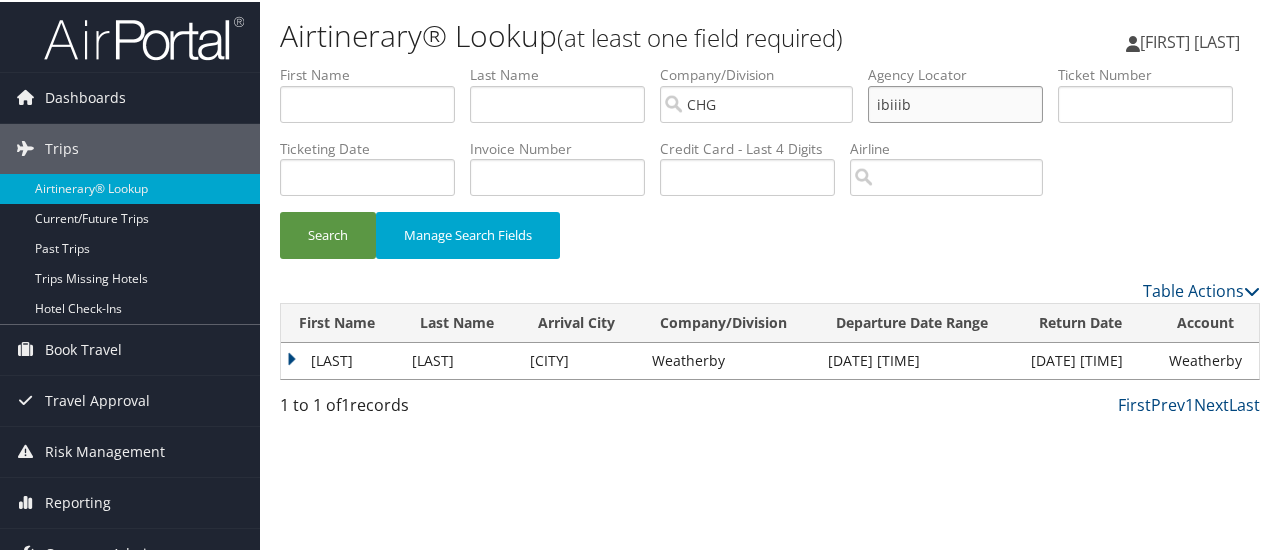 drag, startPoint x: 945, startPoint y: 103, endPoint x: 781, endPoint y: 75, distance: 166.37308 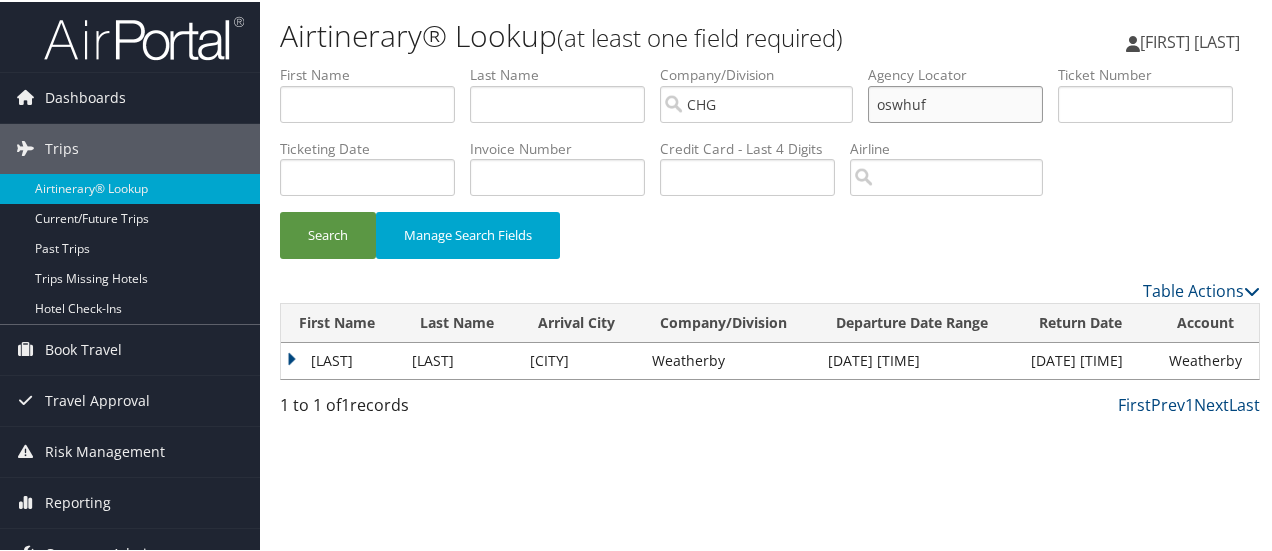 type on "oswhuf" 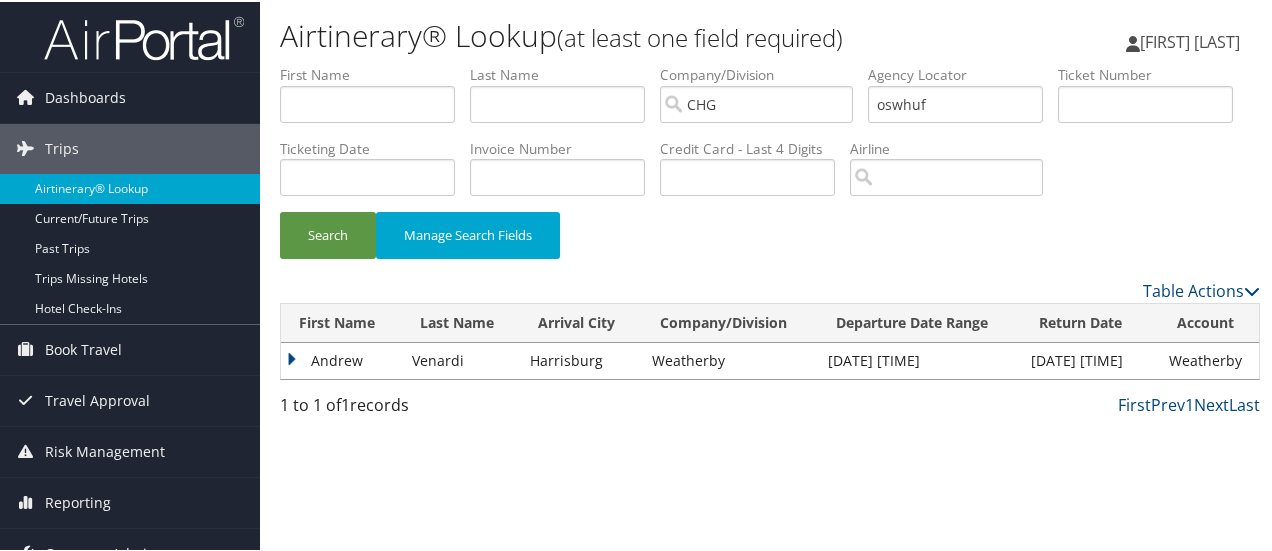 click on "Andrew" at bounding box center [341, 359] 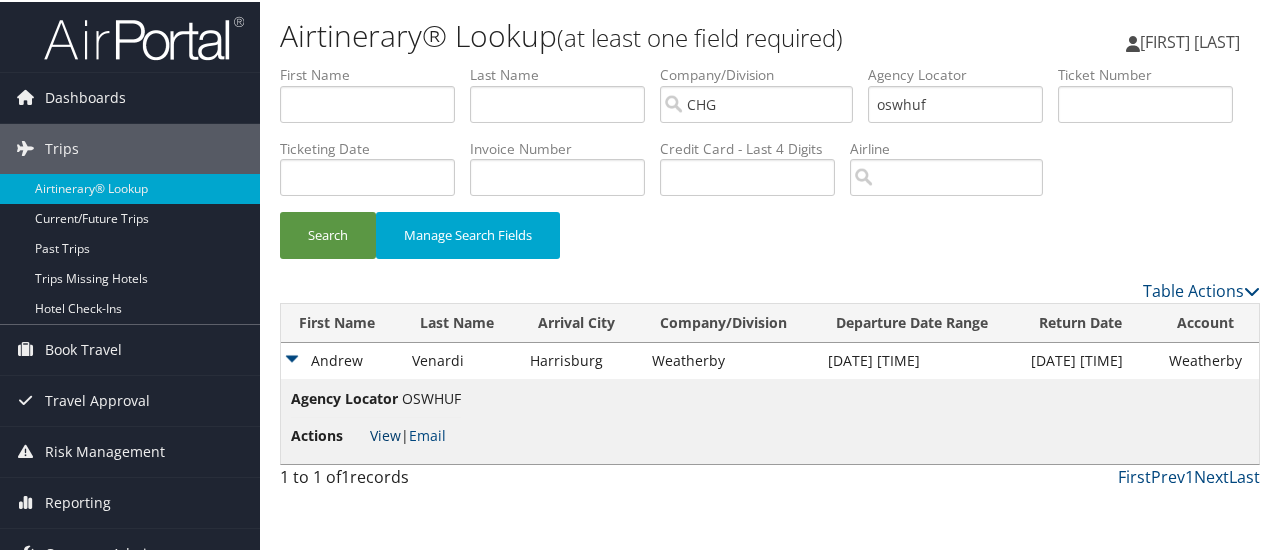 click on "View" at bounding box center [385, 433] 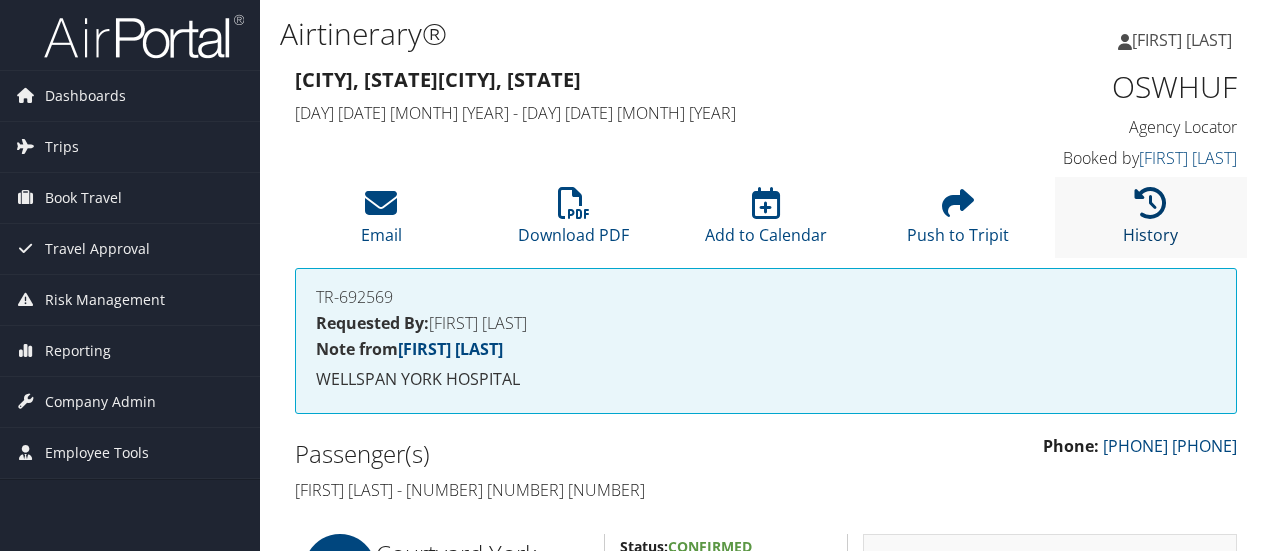 scroll, scrollTop: 0, scrollLeft: 0, axis: both 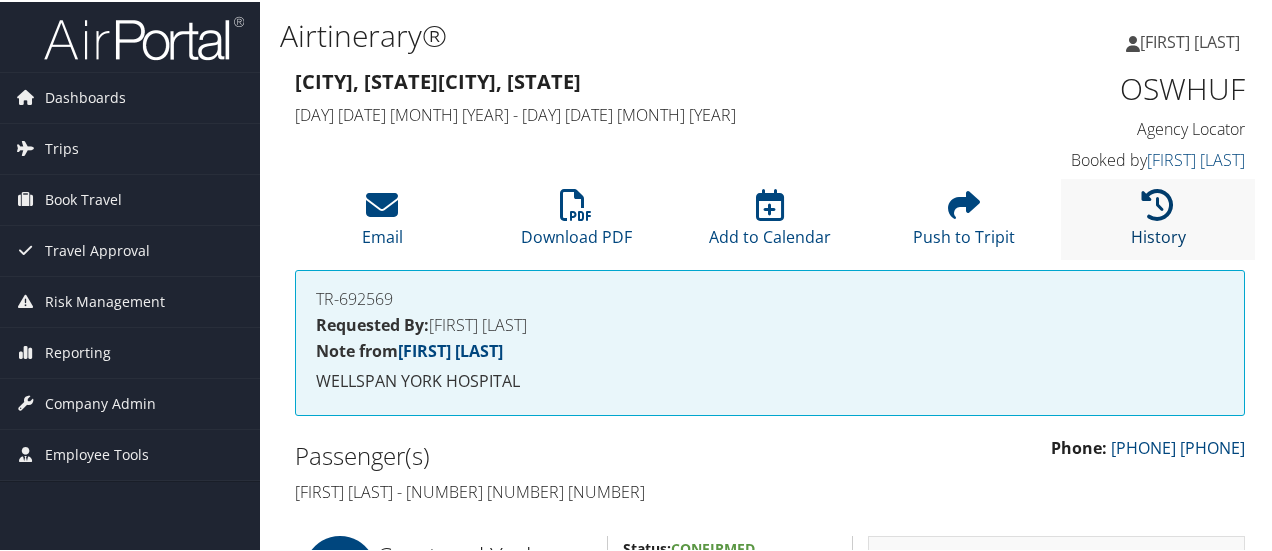 click at bounding box center [1158, 203] 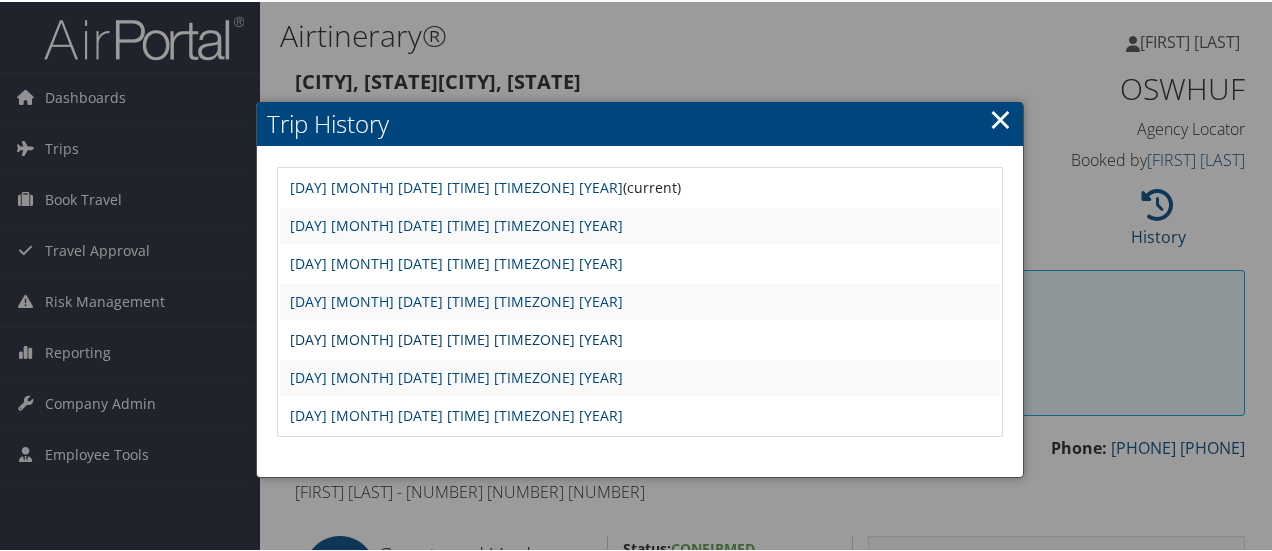 click on "[DAY] [MONTH] [DAY] [TIME] [TIMEZONE] [YEAR]" at bounding box center (456, 337) 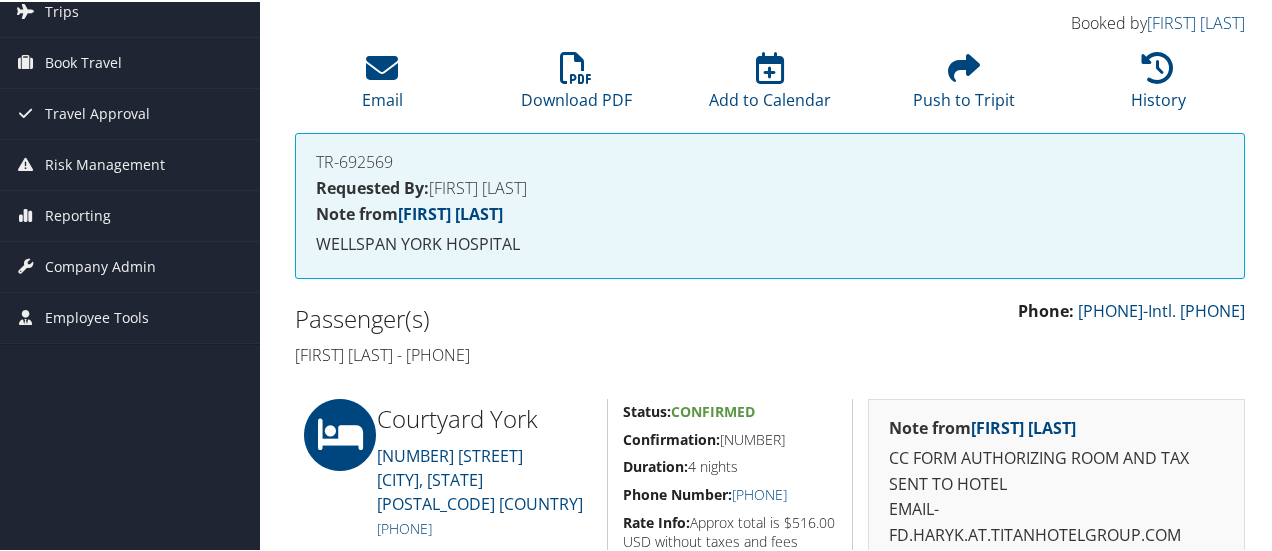 scroll, scrollTop: 100, scrollLeft: 0, axis: vertical 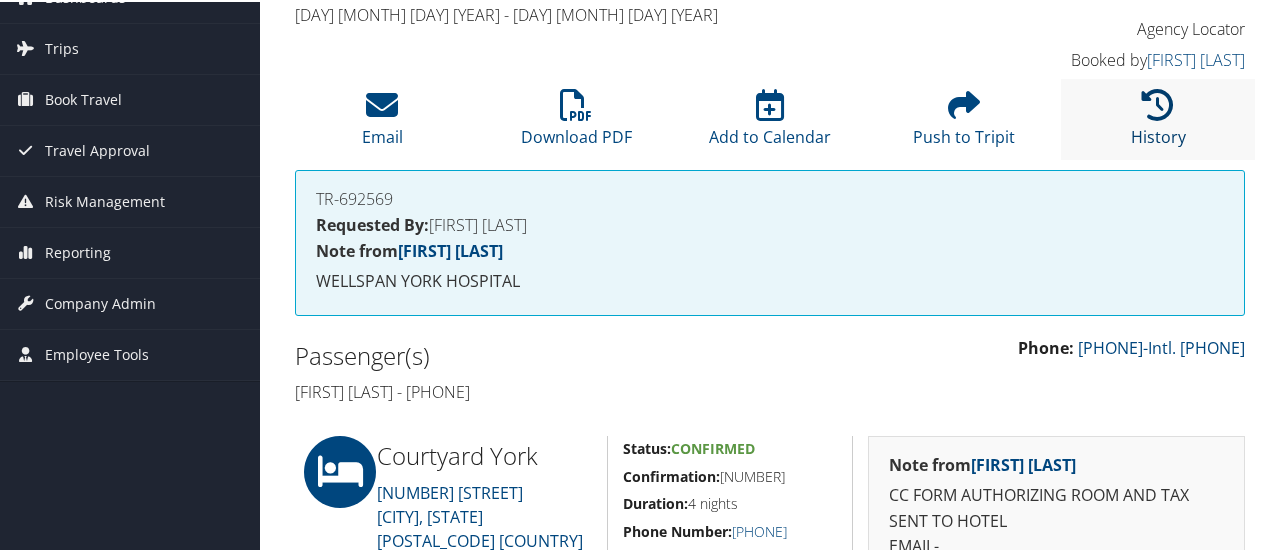 click at bounding box center (1158, 103) 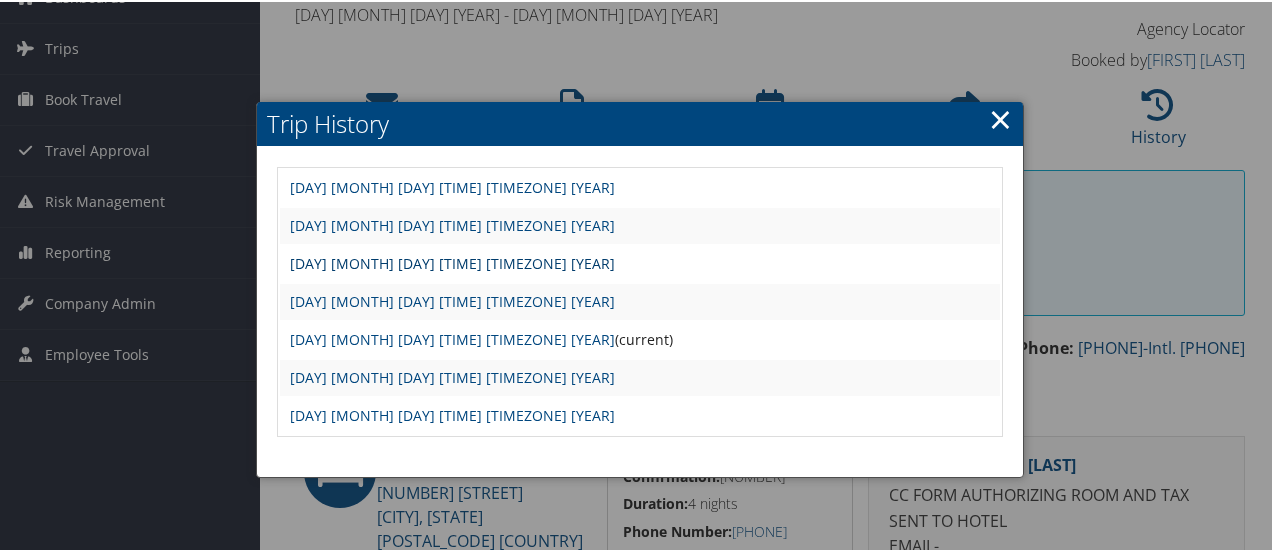click on "[DAY] [MONTH] [DAY] [TIME] [TIMEZONE] [YEAR]" at bounding box center [452, 261] 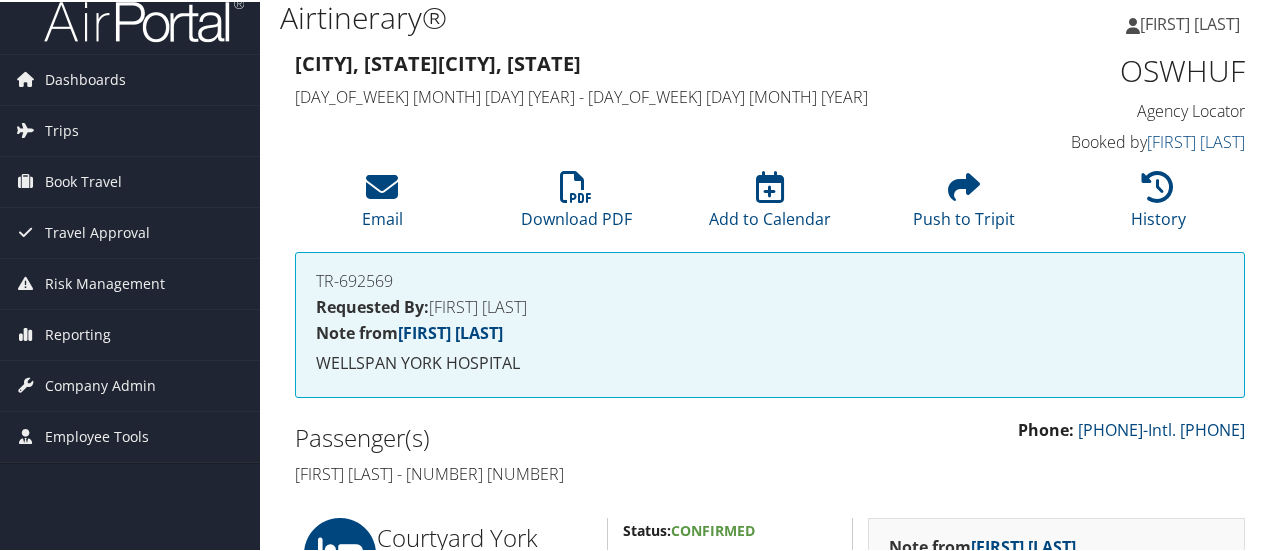 scroll, scrollTop: 0, scrollLeft: 0, axis: both 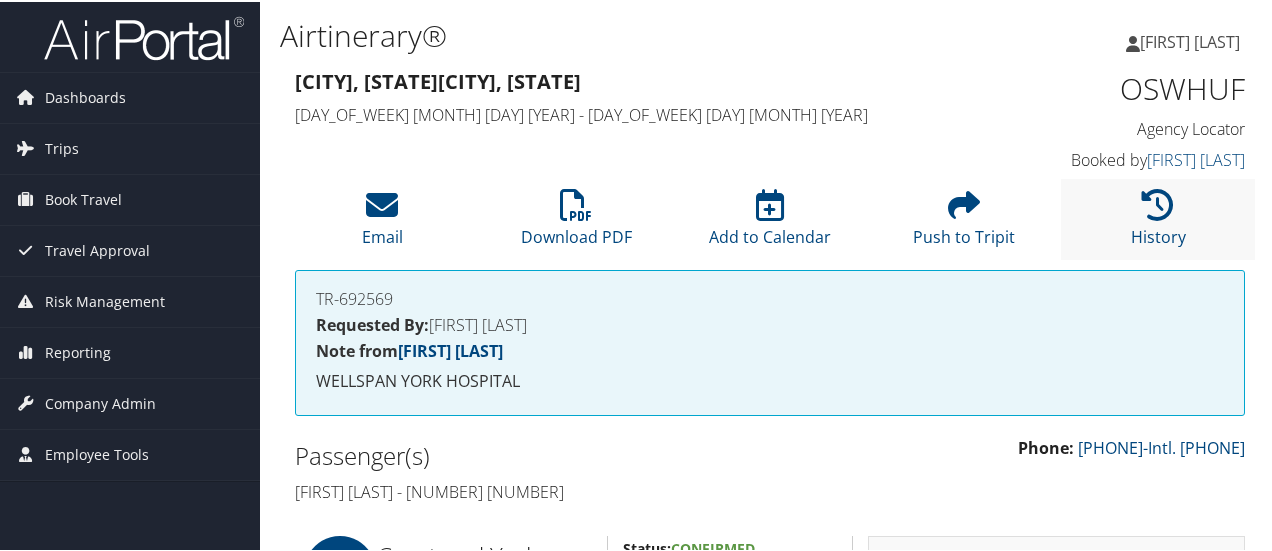 click on "History" at bounding box center (1158, 217) 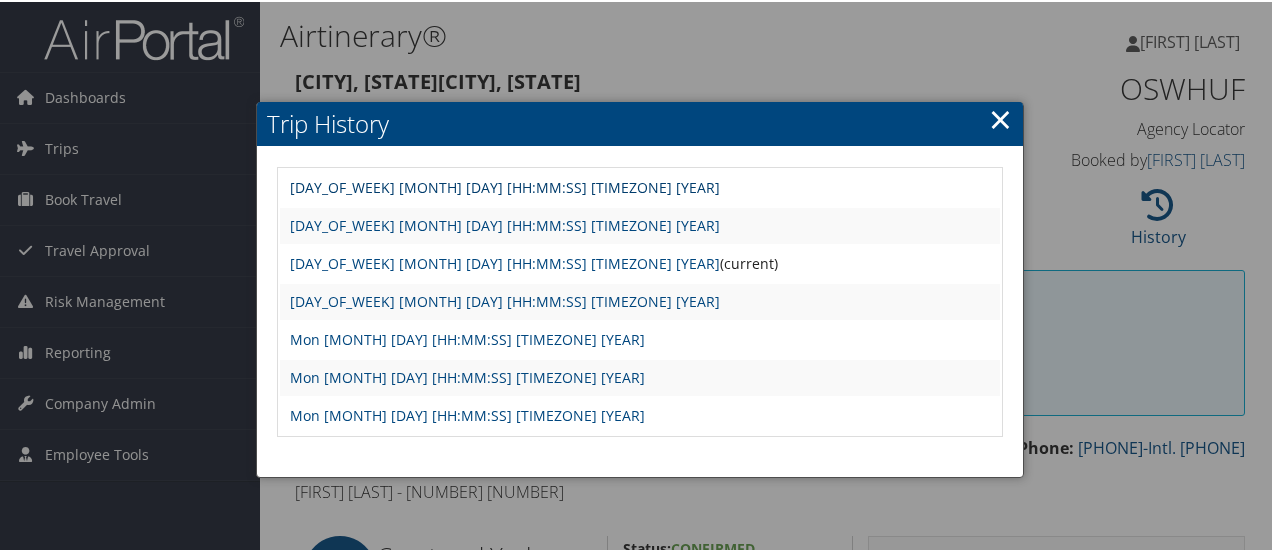 click on "[DAY_OF_WEEK] [MONTH] [DAY] [HH:MM:SS] [TIMEZONE] [YEAR]" at bounding box center [505, 185] 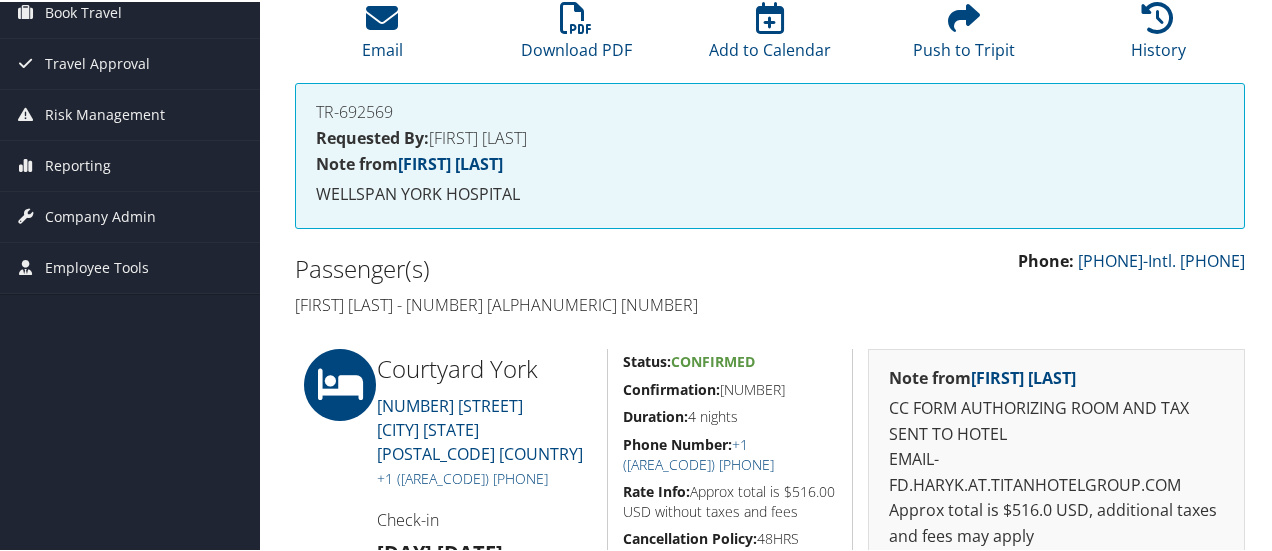 scroll, scrollTop: 58, scrollLeft: 0, axis: vertical 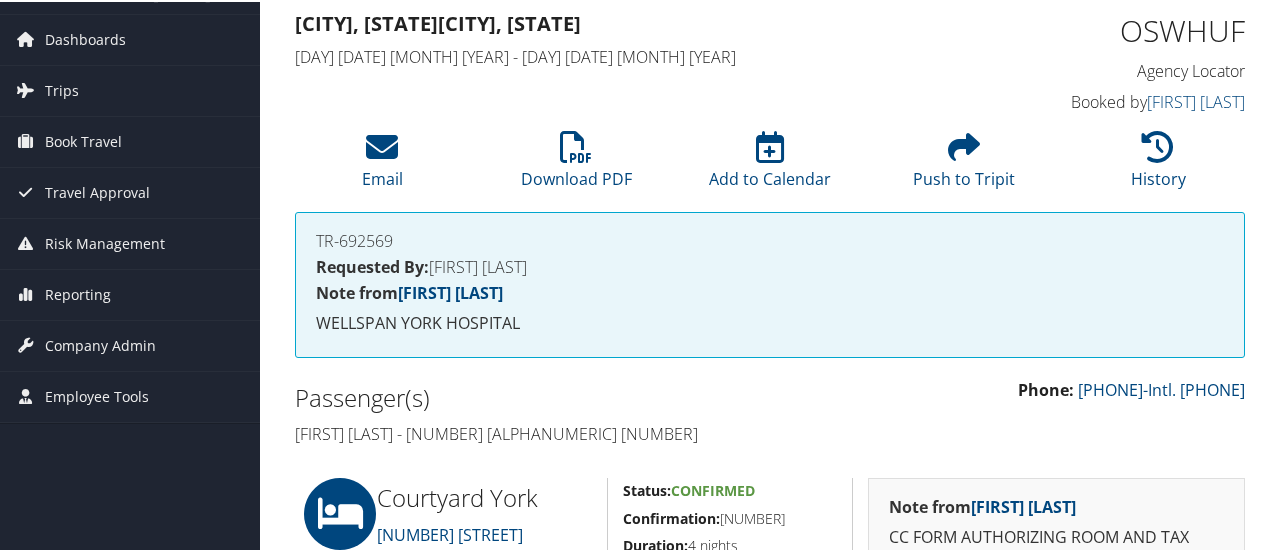 click on "OSWHUF" at bounding box center (1137, 29) 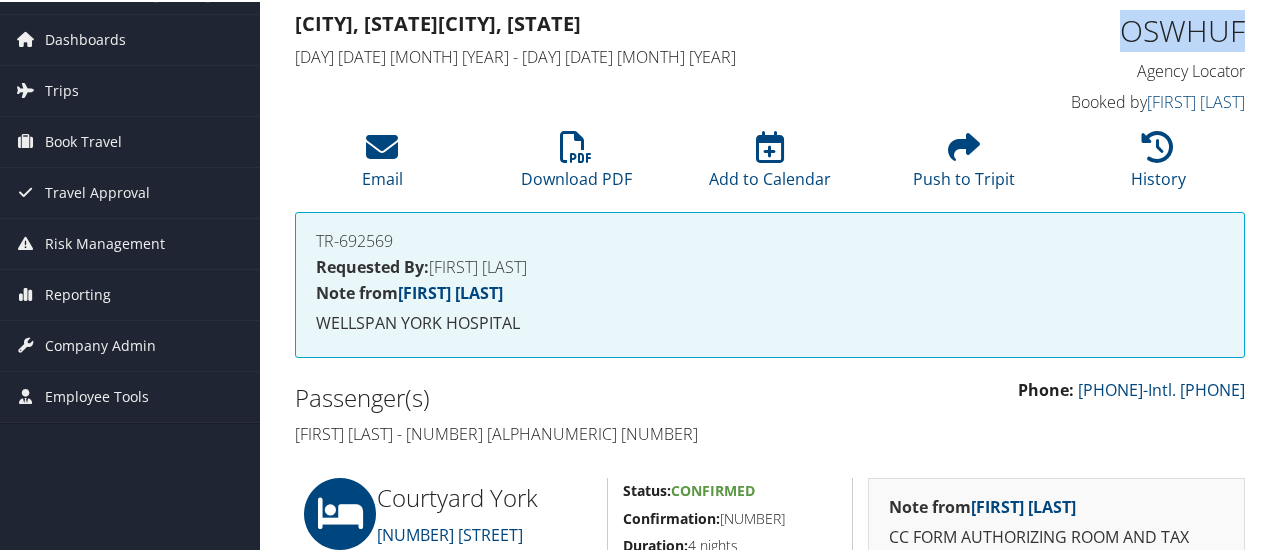 click on "OSWHUF" at bounding box center [1137, 29] 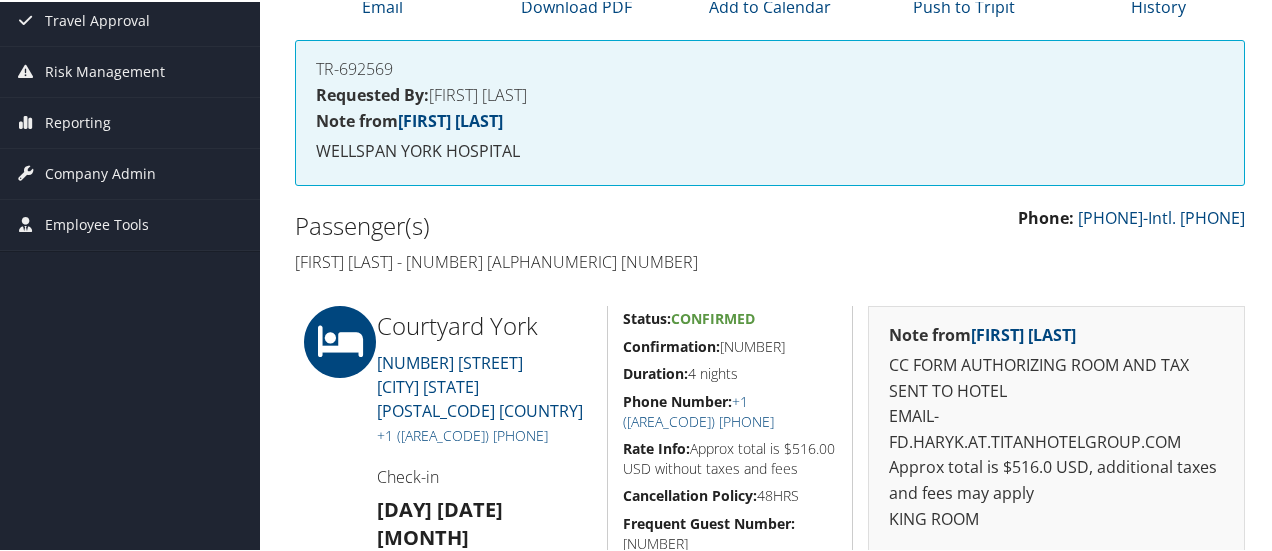 scroll, scrollTop: 258, scrollLeft: 0, axis: vertical 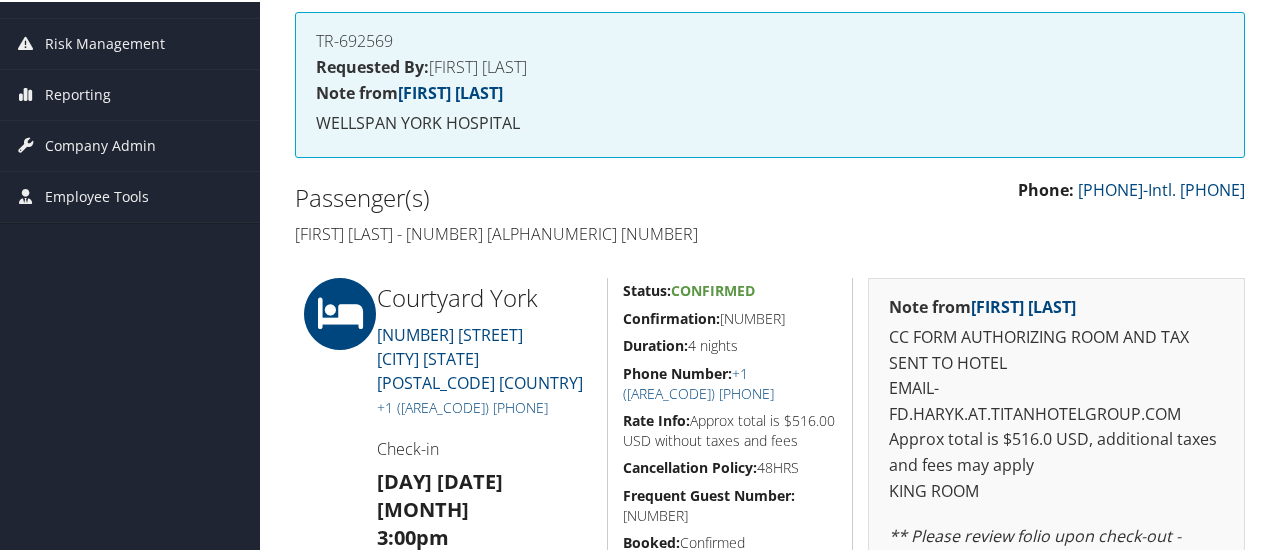 click on "Confirmation:  90177209" at bounding box center [730, 317] 